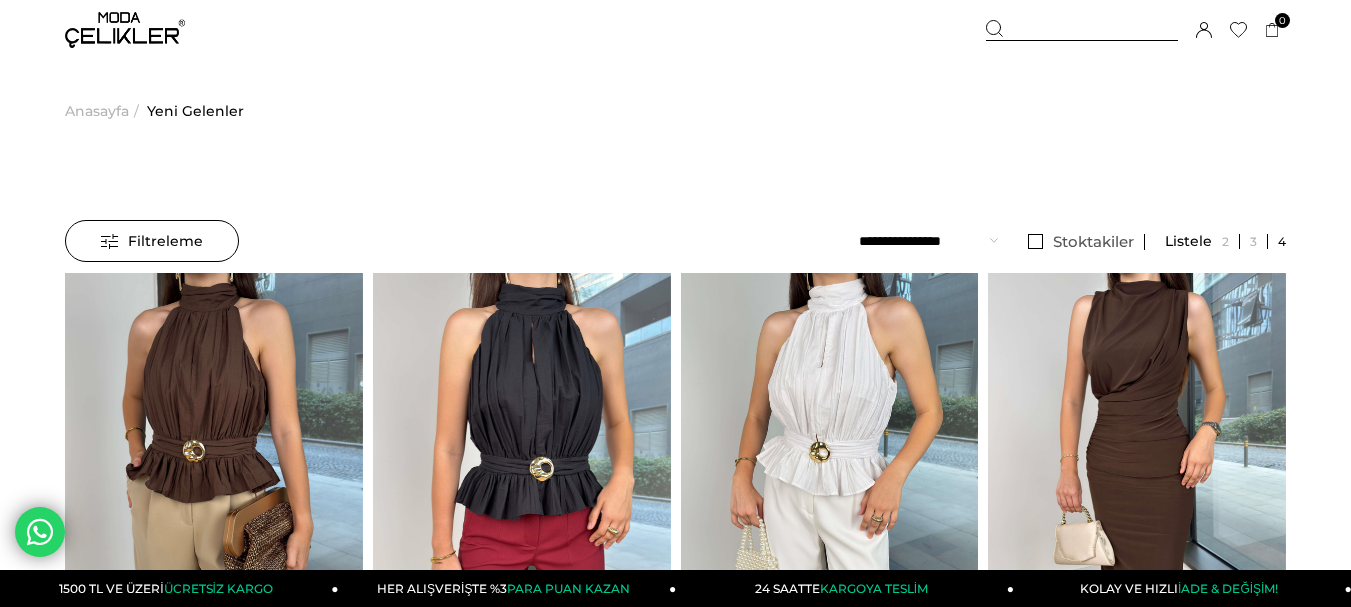 click at bounding box center [1082, 30] 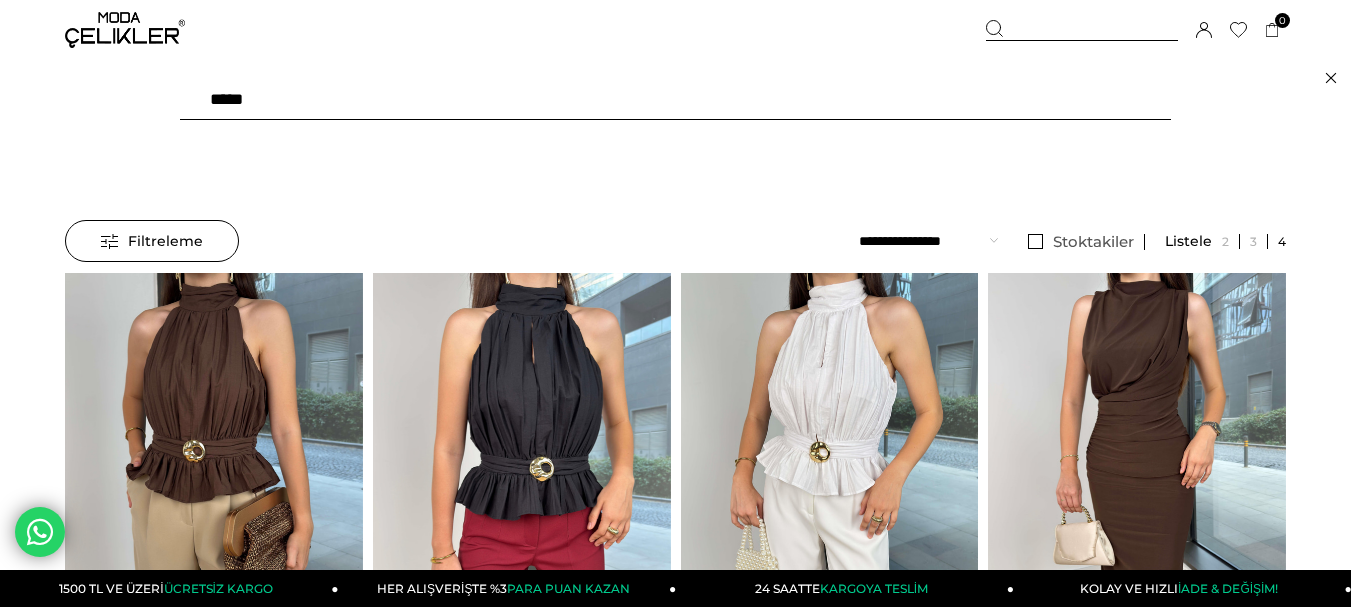 type on "******" 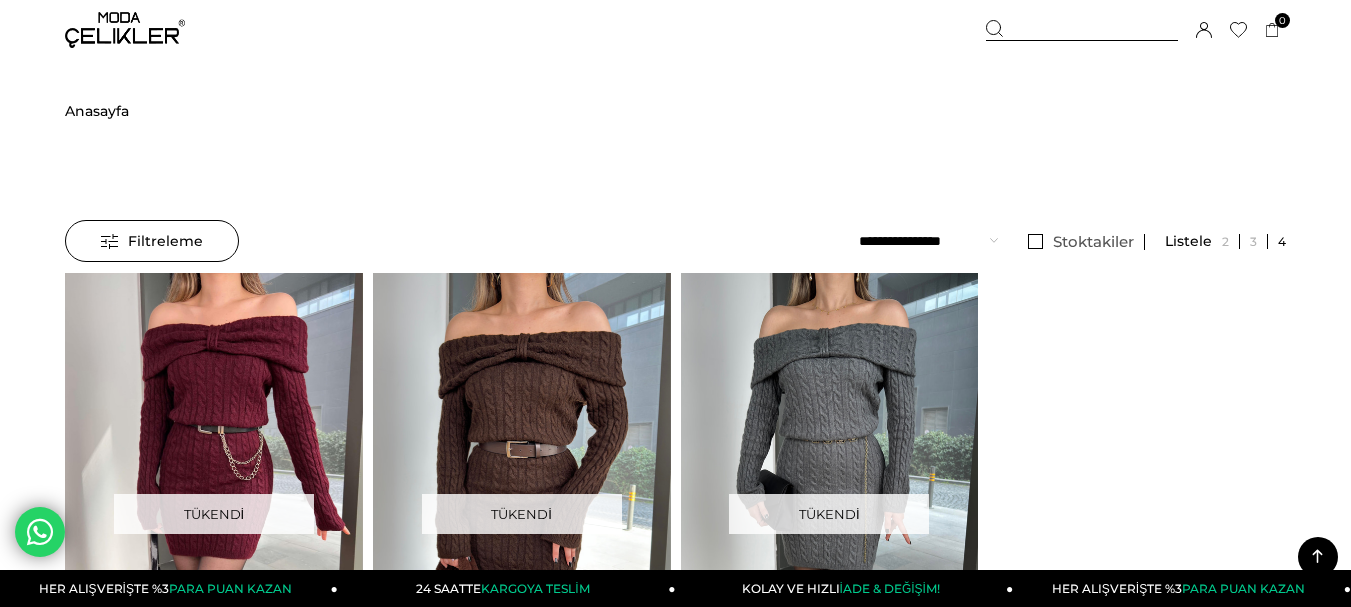 scroll, scrollTop: 400, scrollLeft: 0, axis: vertical 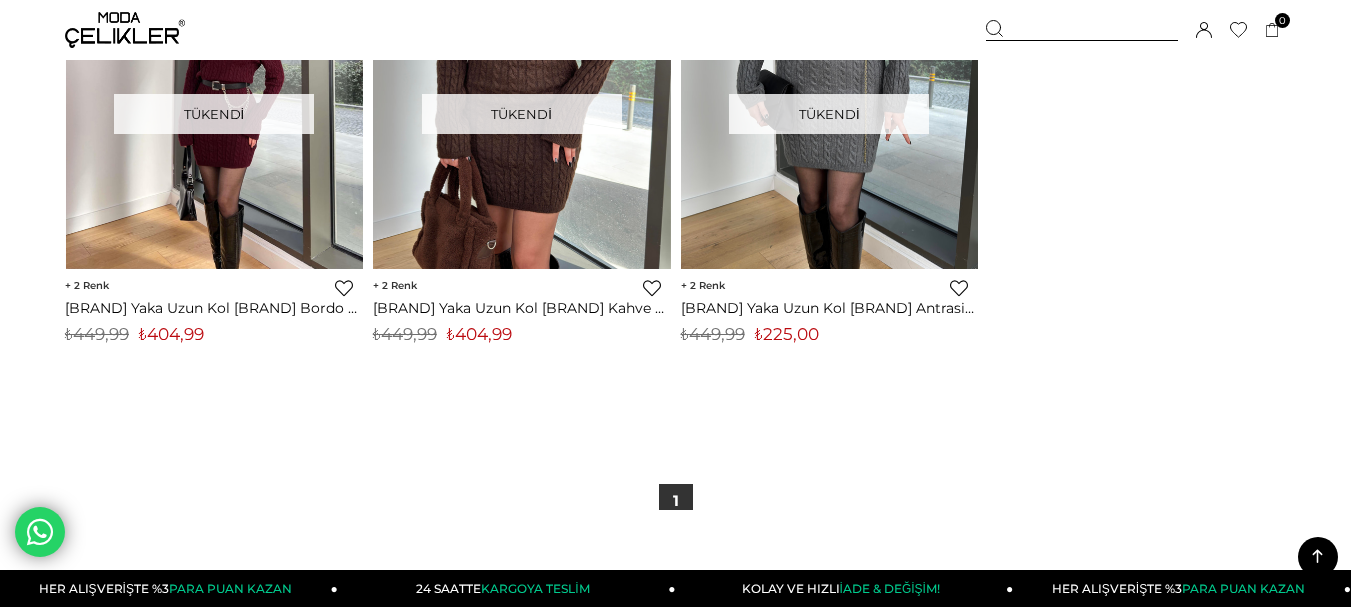 click at bounding box center (125, 30) 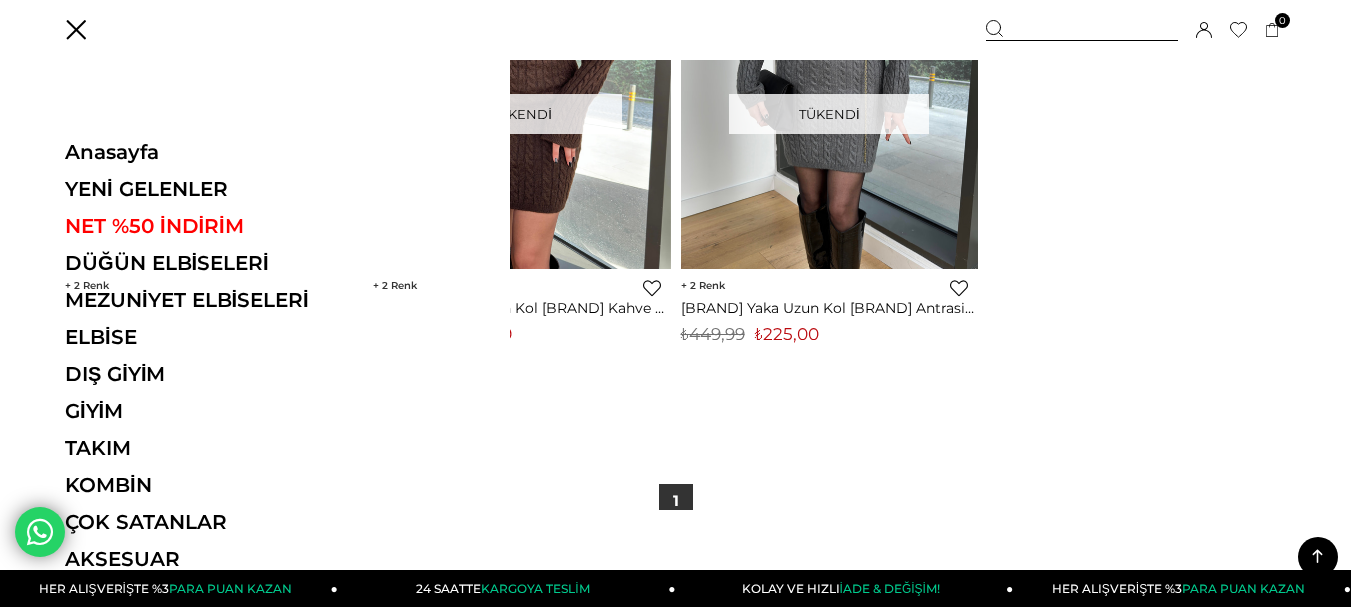 click on "Anasayfa
YENİ GELENLER
NET %50 İNDİRİM
DÜĞÜN ELBİSELERİ
MEZUNİYET ELBİSELERİ
ELBİSE
ELBİSE
Tüm Elbiseler
Yazlık Elbise
Mini Elbise
Çiçekli Elbise
Beyaz Elbise
Nikah Elbisesi
Nişan Elbisesi" at bounding box center (202, 362) 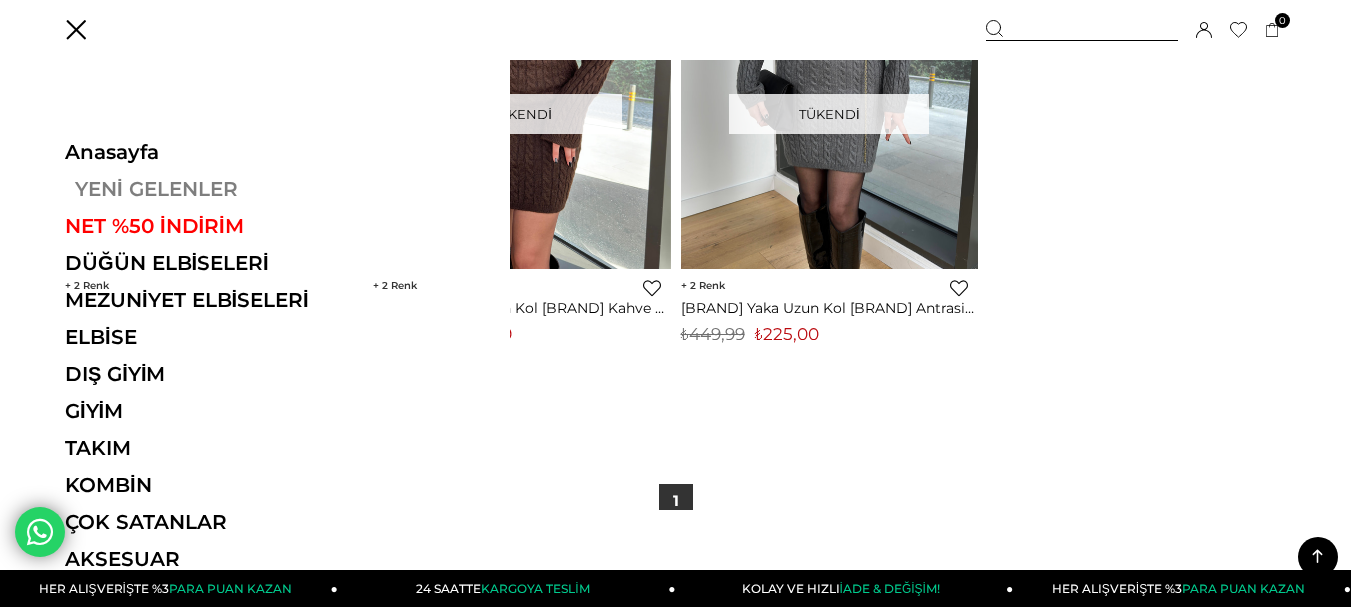 click on "YENİ GELENLER" at bounding box center [202, 189] 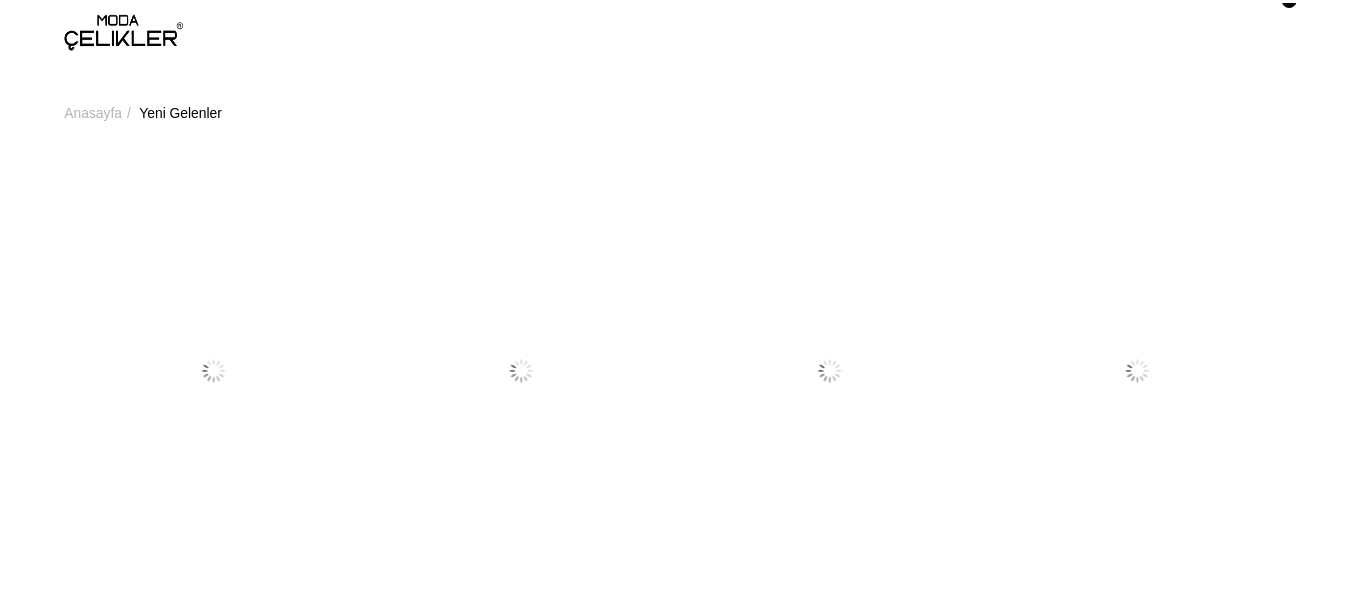 scroll, scrollTop: 0, scrollLeft: 0, axis: both 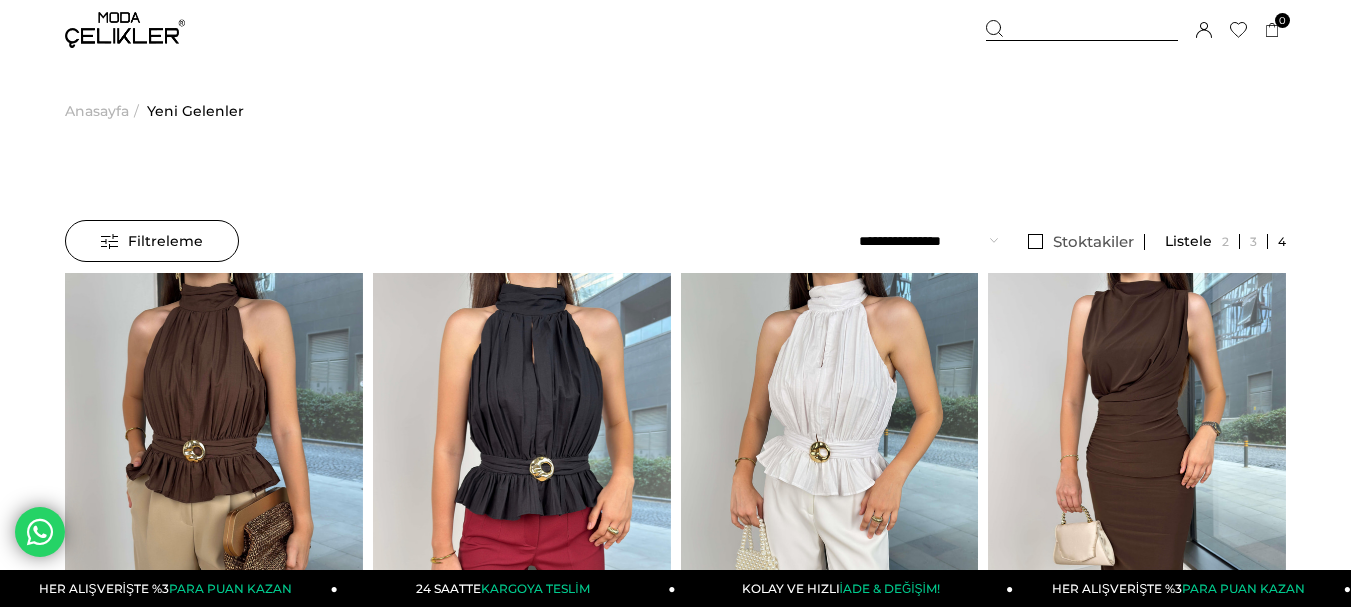 click at bounding box center (125, 30) 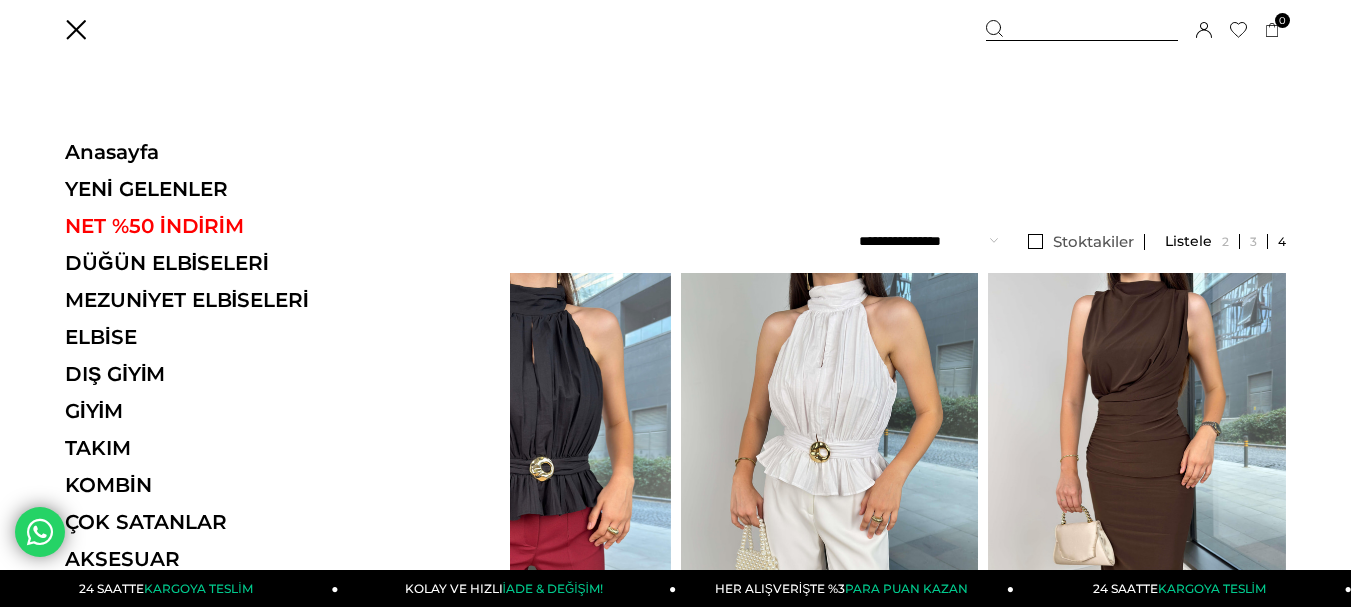 click on "Anasayfa
YENİ GELENLER
NET %50 İNDİRİM
DÜĞÜN ELBİSELERİ
MEZUNİYET ELBİSELERİ
ELBİSE
ELBİSE
Tüm Elbiseler
Yazlık Elbise
Mini Elbise
Çiçekli Elbise
Beyaz Elbise
Nikah Elbisesi
Nişan Elbisesi" at bounding box center [202, 362] 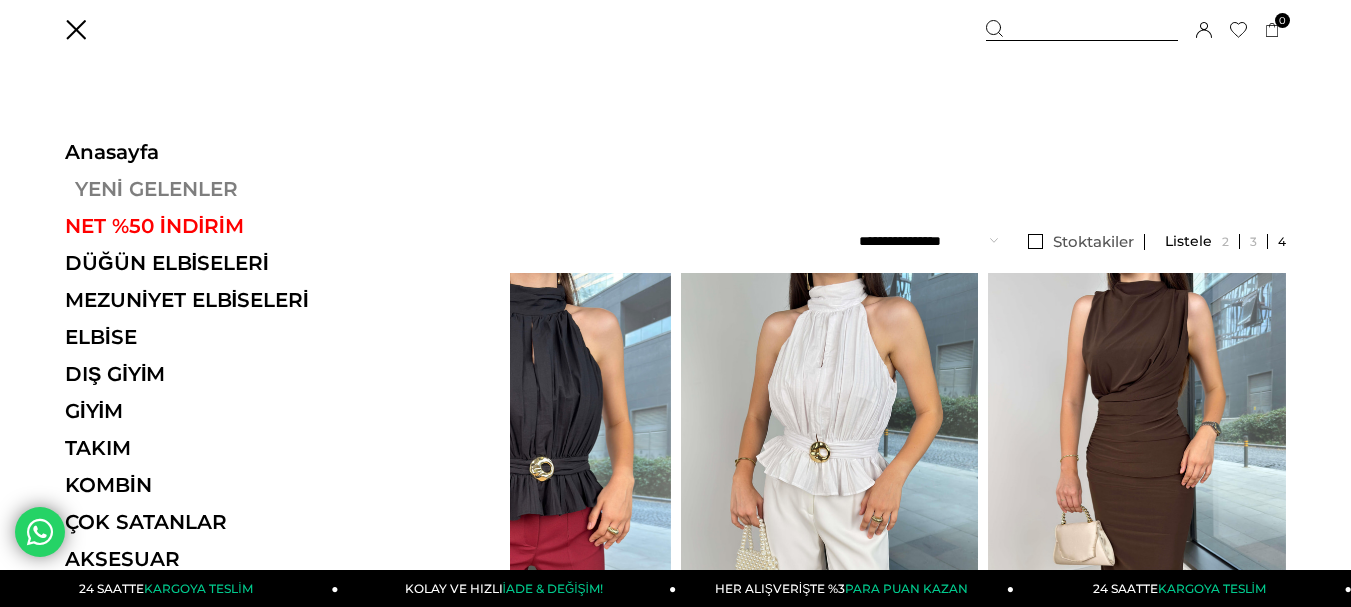 click on "YENİ GELENLER" at bounding box center (202, 189) 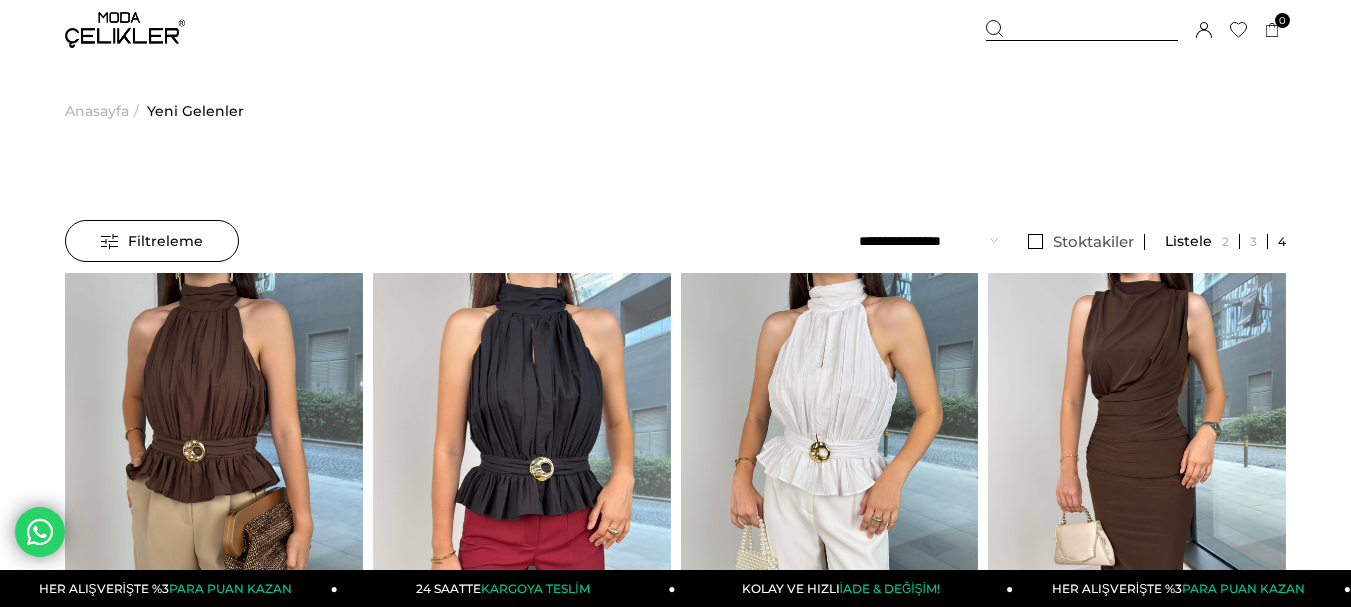 scroll, scrollTop: 0, scrollLeft: 0, axis: both 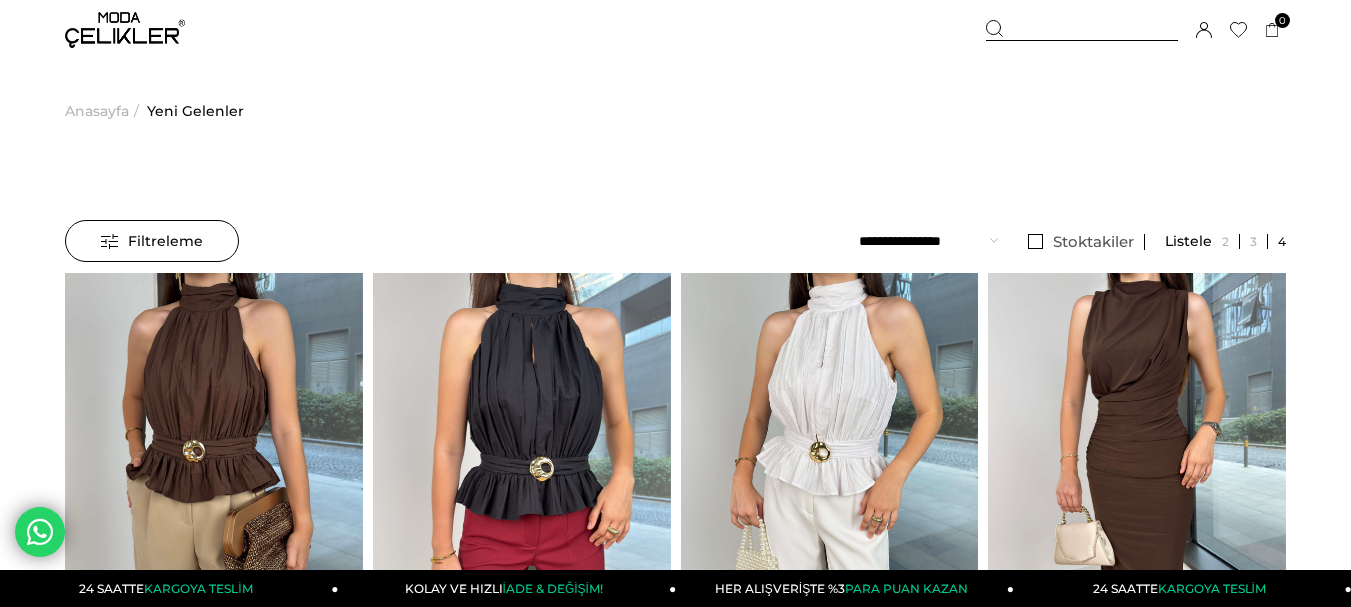 click on "Üye Girişi
Üye Ol
Hesabım
Çıkış Yap
Sepetim
Favorilerim
Yardım" at bounding box center (125, 30) 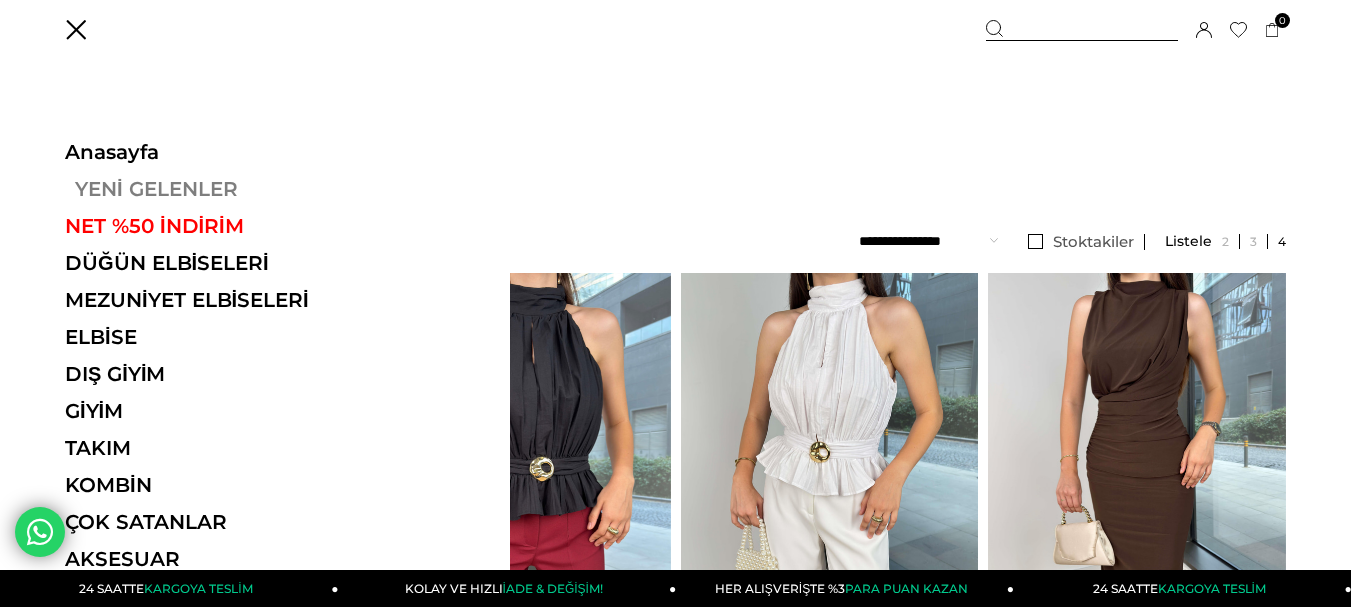 click on "YENİ GELENLER" at bounding box center [202, 189] 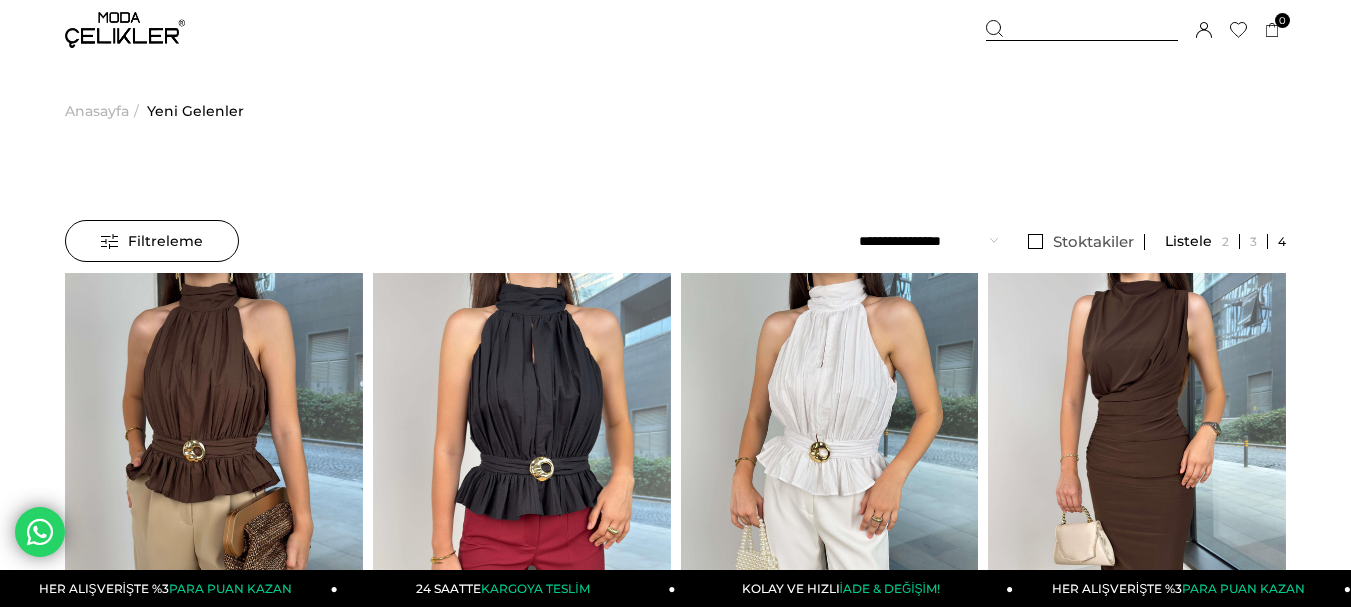 scroll, scrollTop: 0, scrollLeft: 0, axis: both 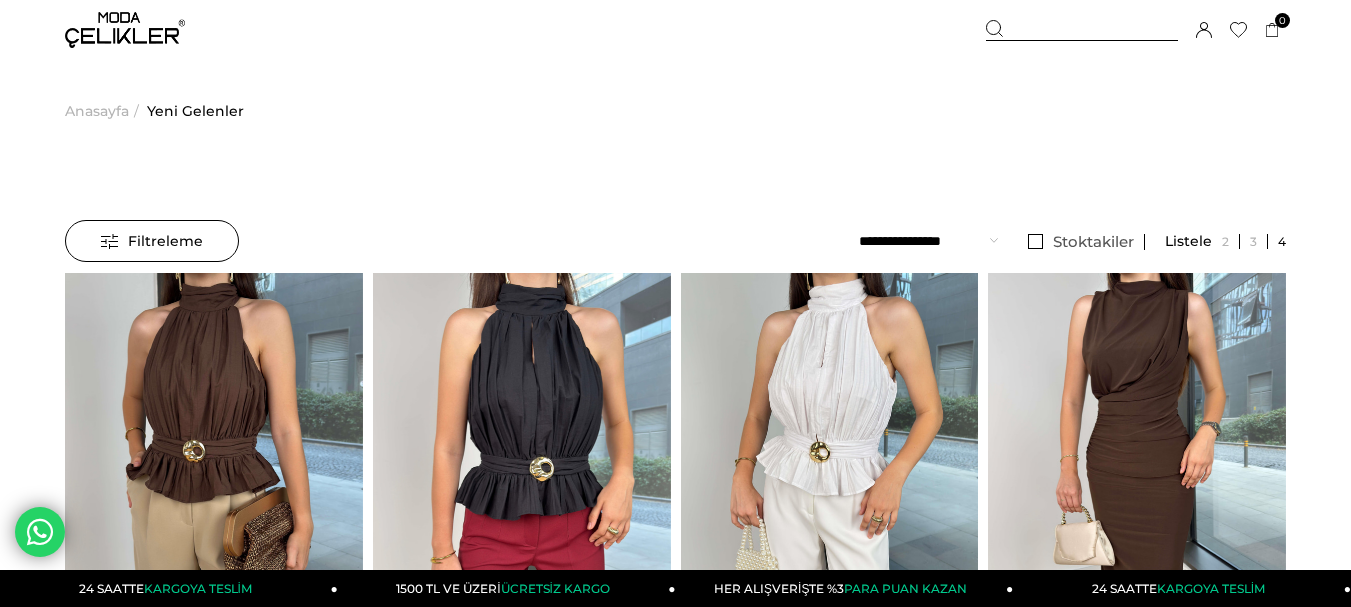 click at bounding box center [1082, 30] 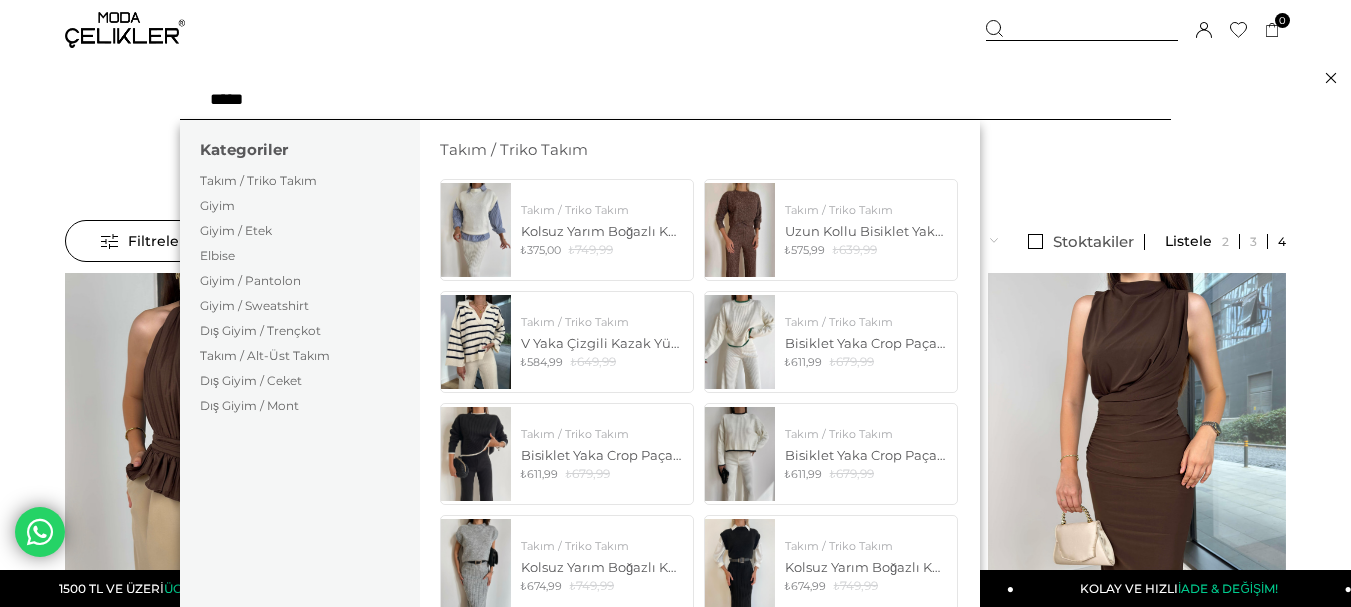 type on "******" 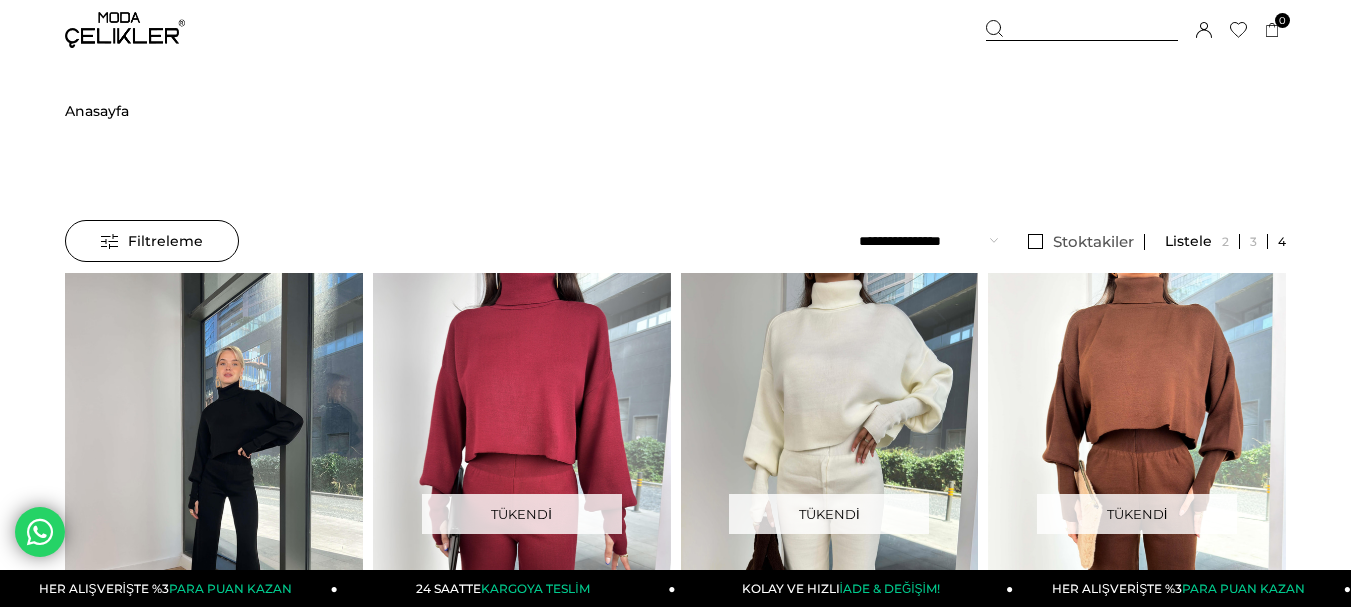 scroll, scrollTop: 0, scrollLeft: 0, axis: both 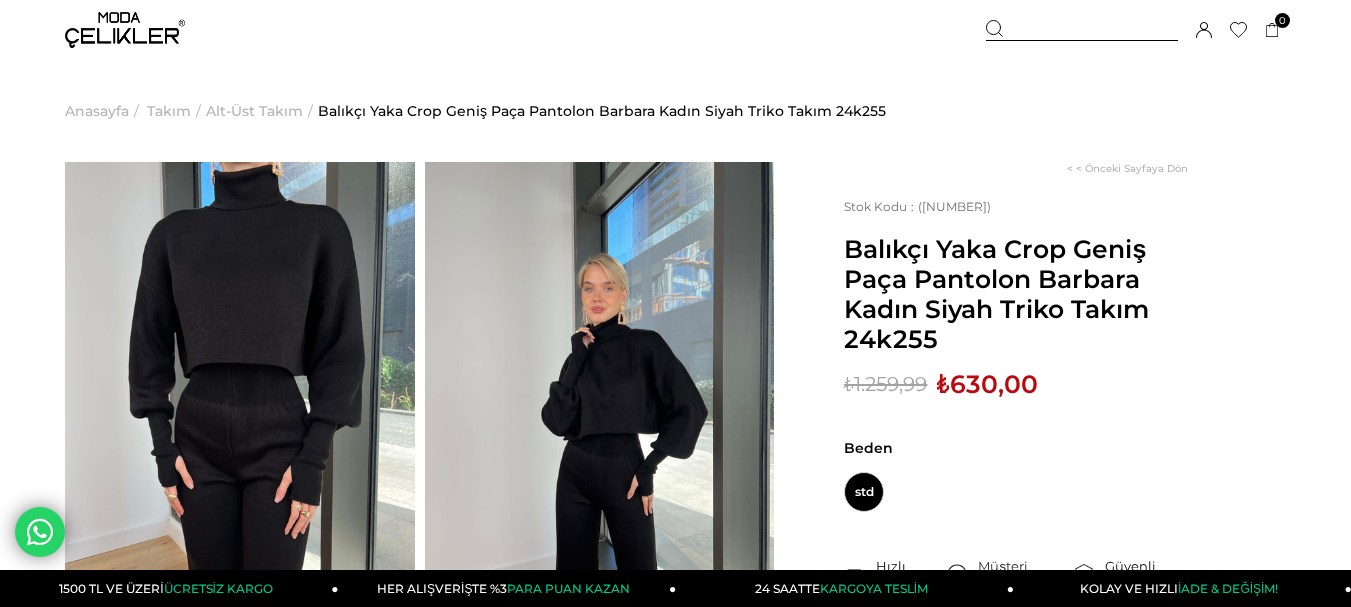 click on "Anasayfa" at bounding box center (97, 111) 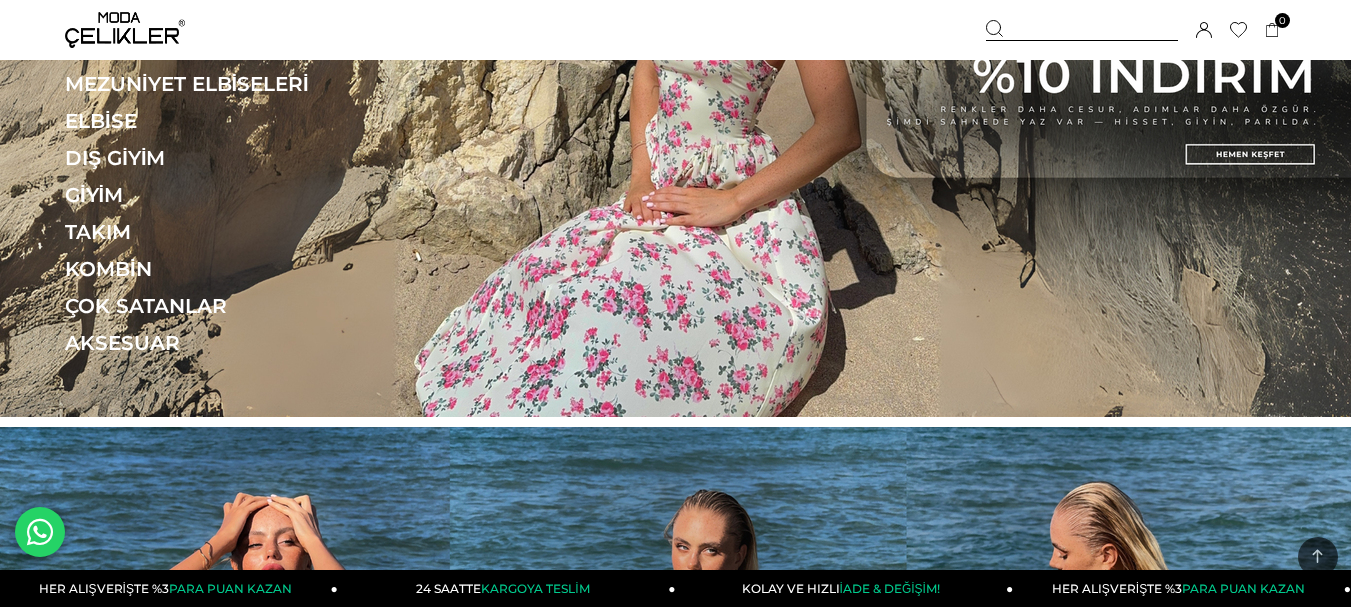scroll, scrollTop: 216, scrollLeft: 0, axis: vertical 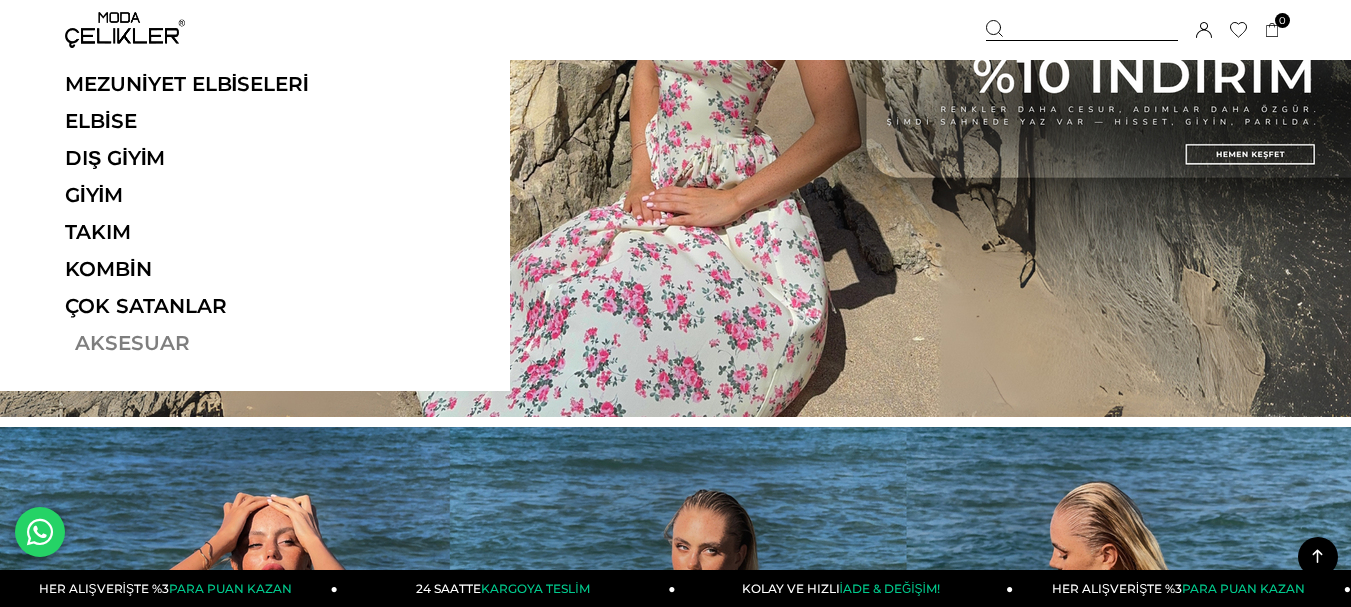 click on "AKSESUAR" at bounding box center [202, 343] 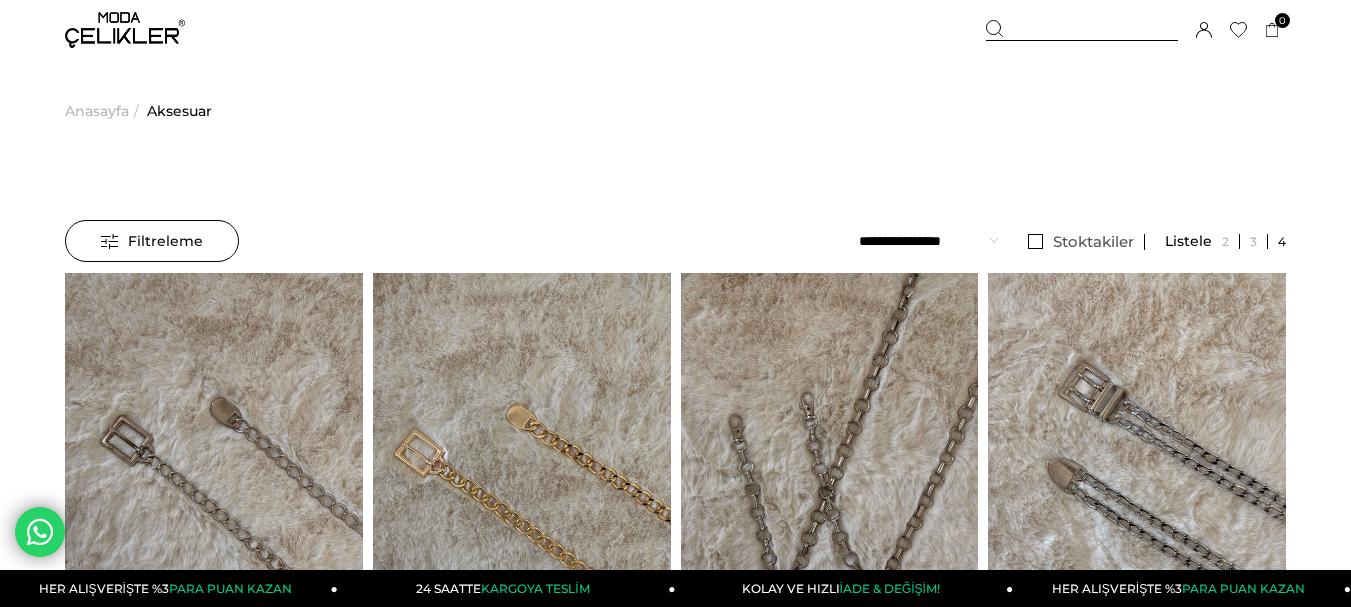 scroll, scrollTop: 0, scrollLeft: 0, axis: both 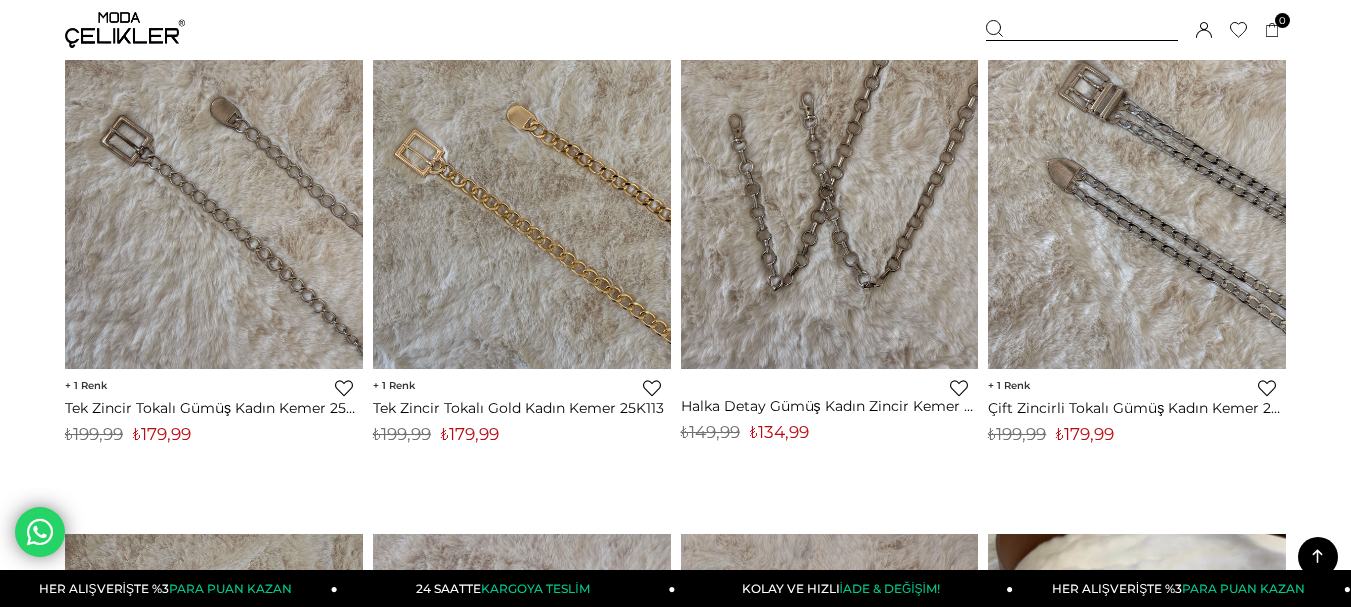 click on "Favorilere Ekle
Moda Celikler
Halka Detay Gümüş Kadın Zincir Kemer 25K115
₺134,99
KDV Dahil
₺149,99
KDV Dahil
Sepete Ekle
Ürünü İncele
%10
İndirim
%10İndirim
Azalt
*
Artır" at bounding box center [830, 253] 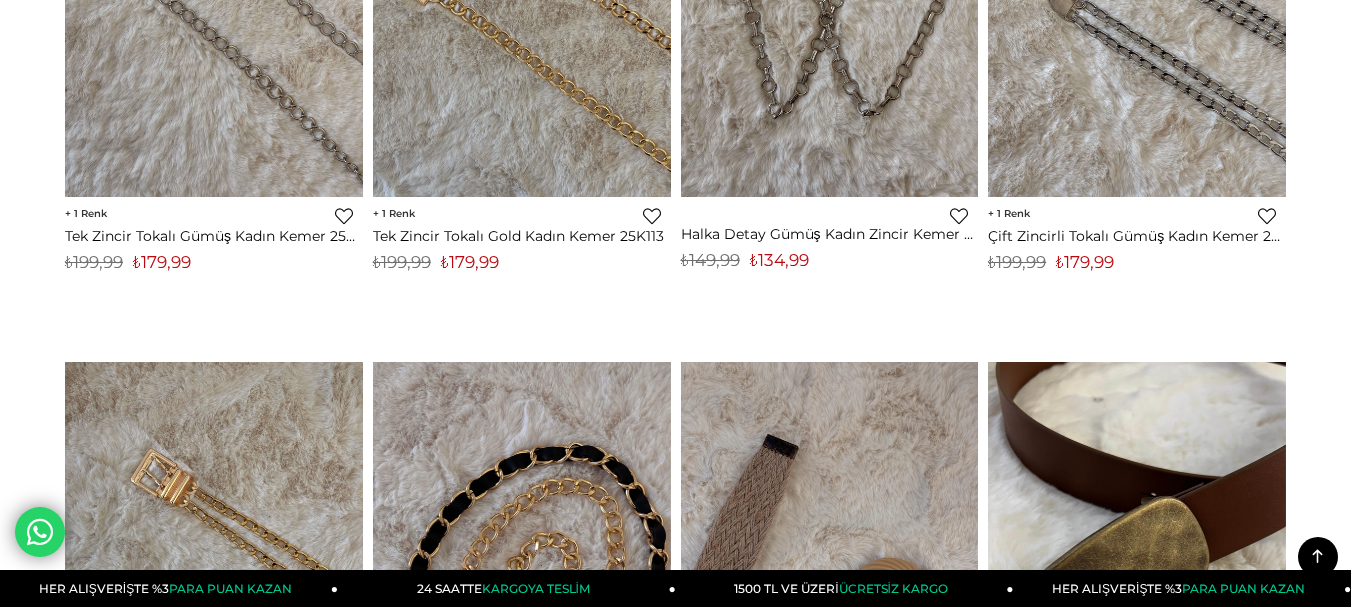 scroll, scrollTop: 200, scrollLeft: 0, axis: vertical 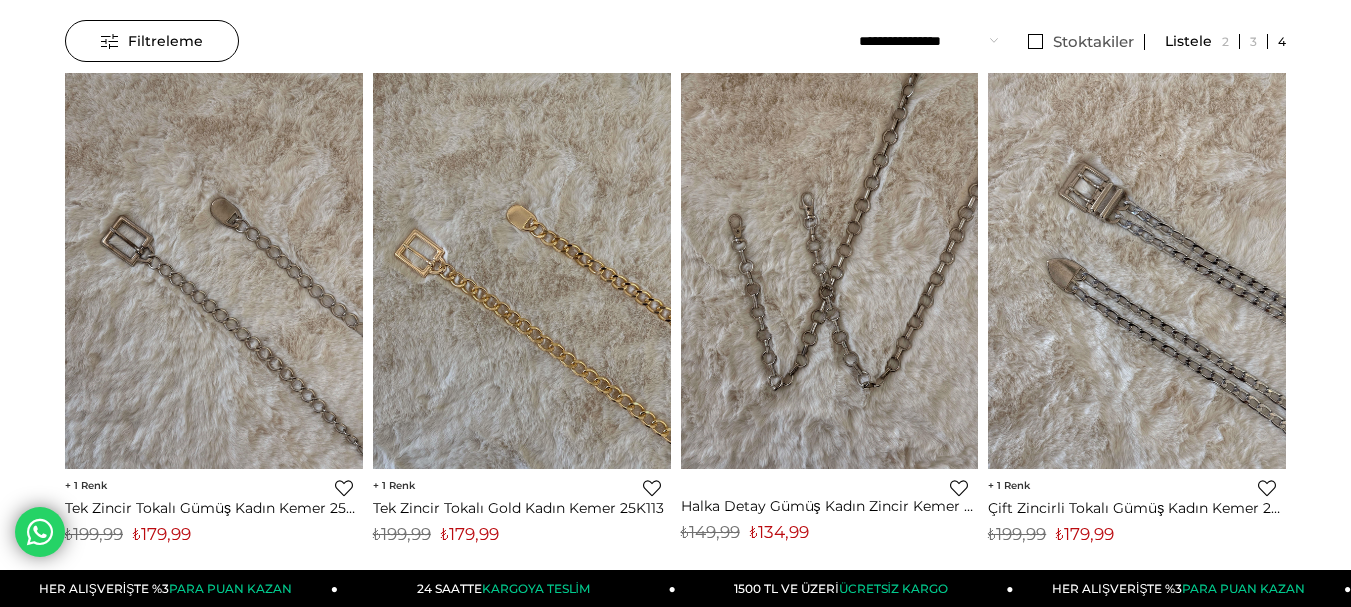 click at bounding box center (522, 271) 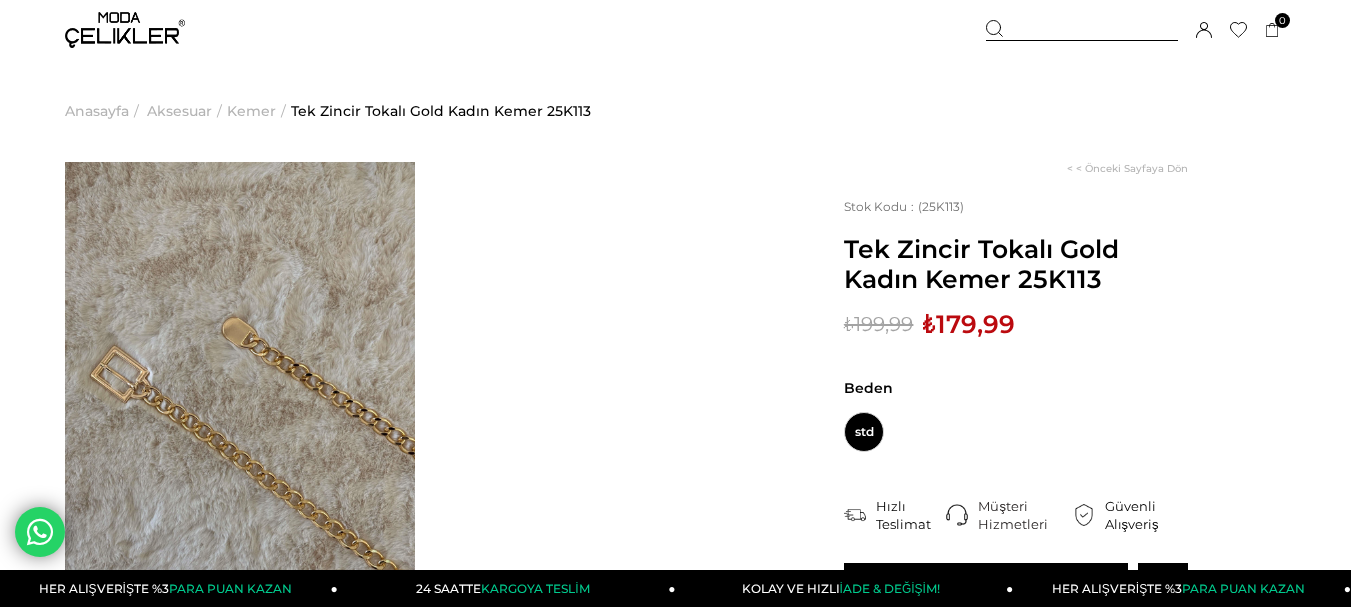 scroll, scrollTop: 500, scrollLeft: 0, axis: vertical 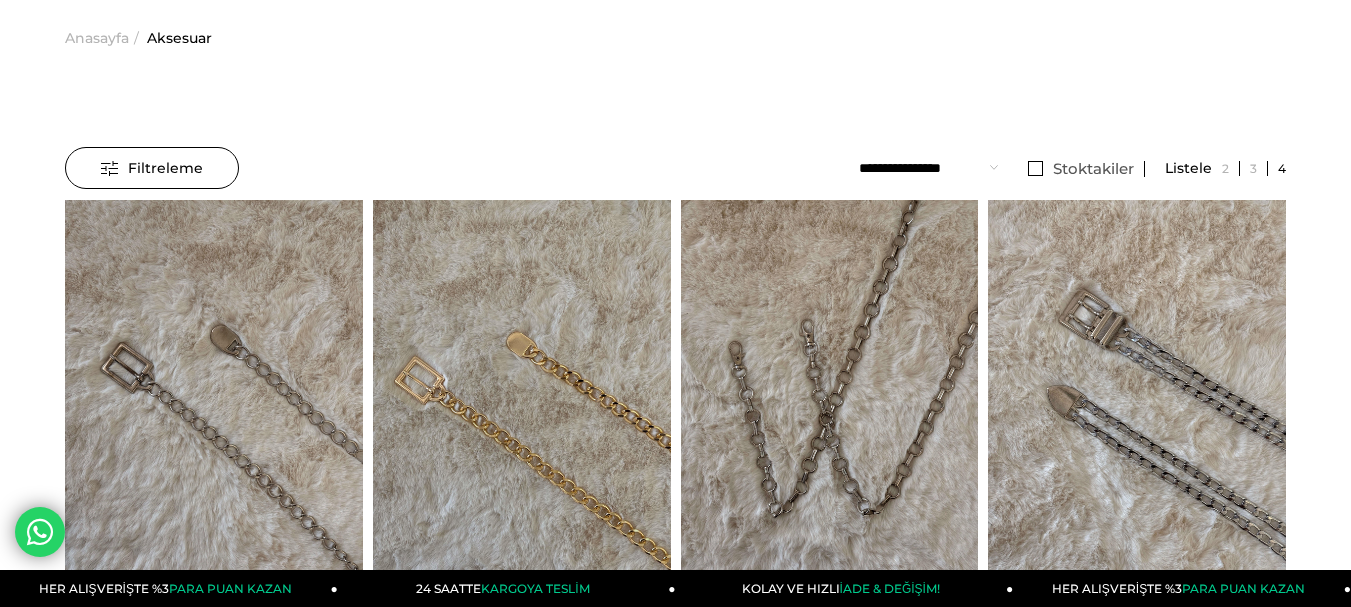 click at bounding box center [214, 398] 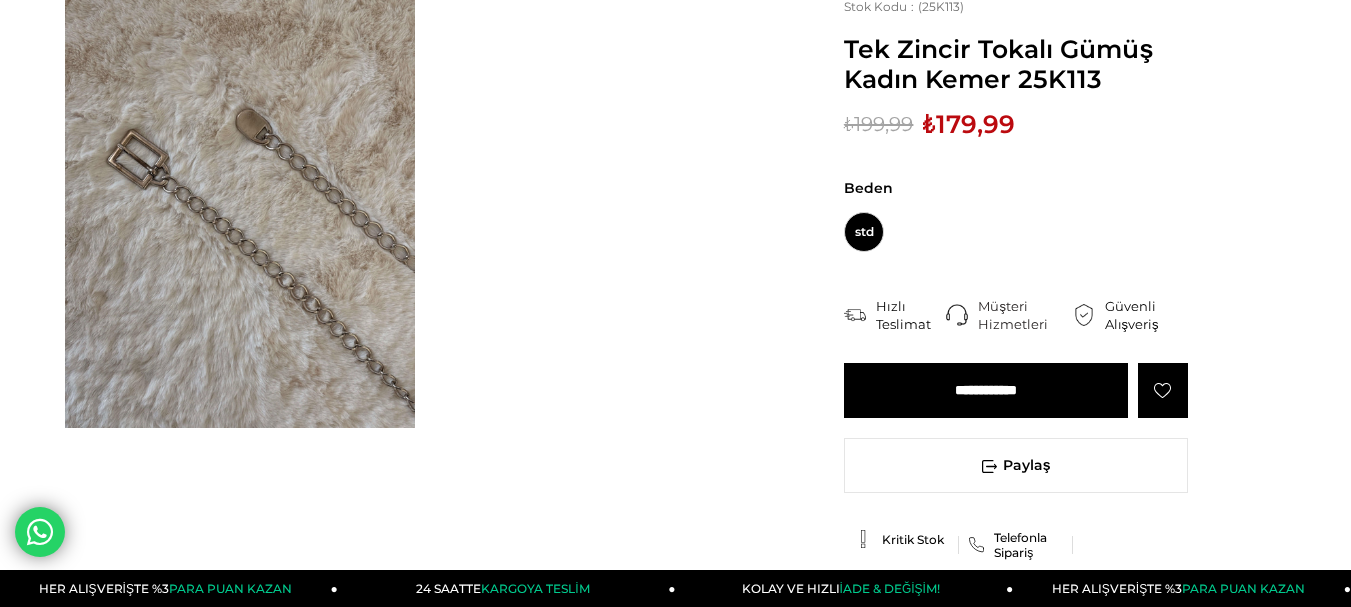 scroll, scrollTop: 200, scrollLeft: 0, axis: vertical 